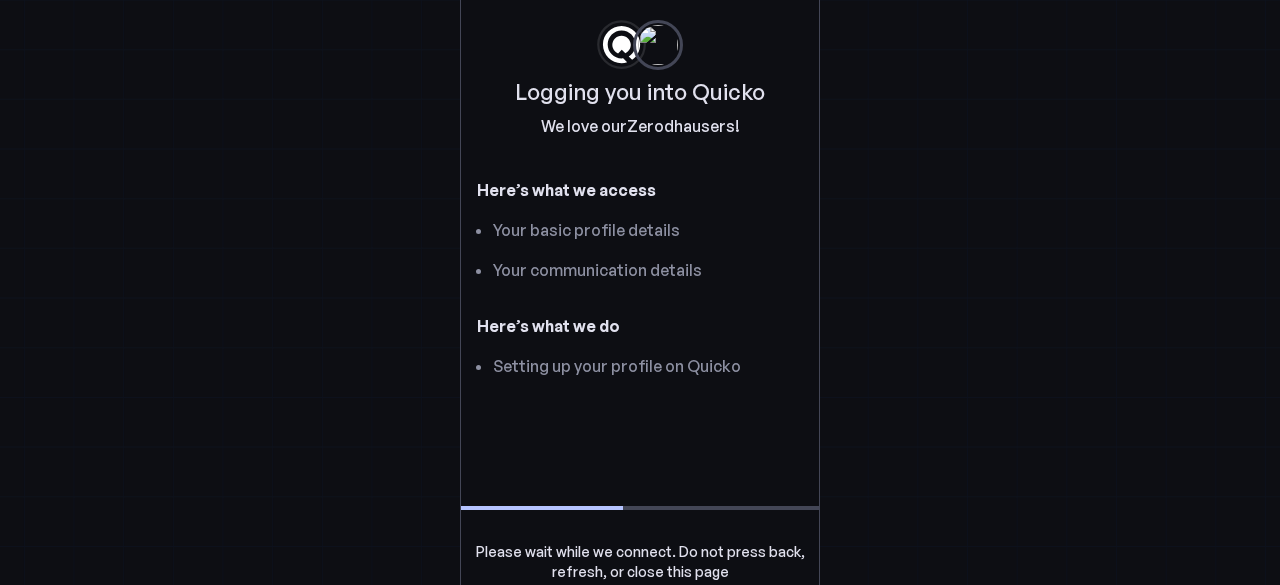 scroll, scrollTop: 0, scrollLeft: 0, axis: both 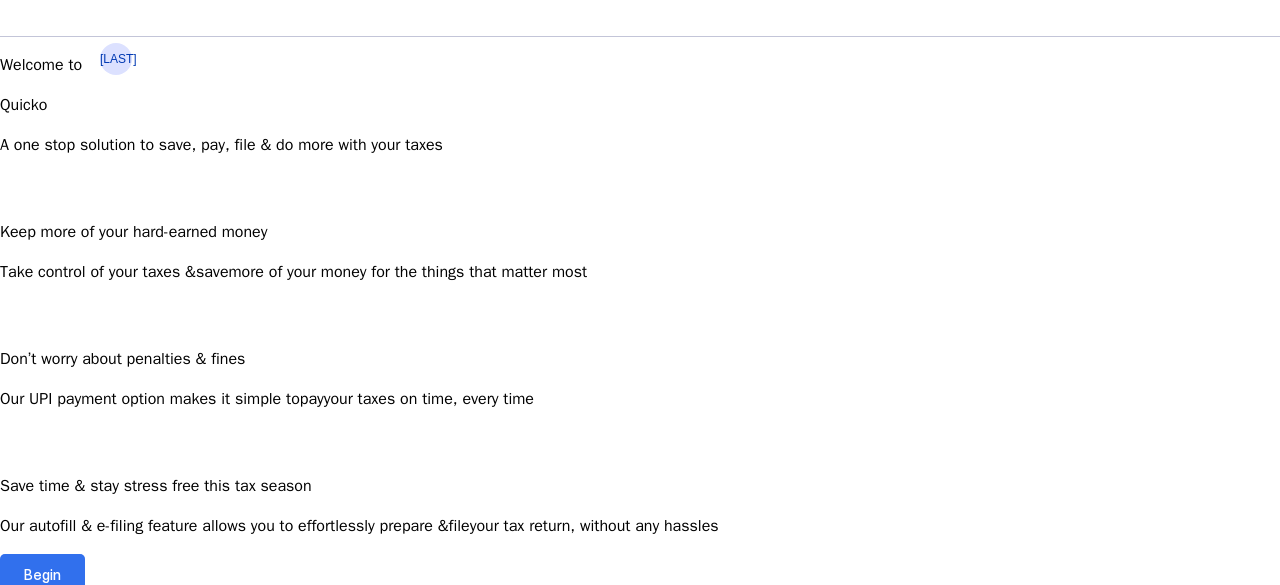 click on "Begin" at bounding box center (42, 574) 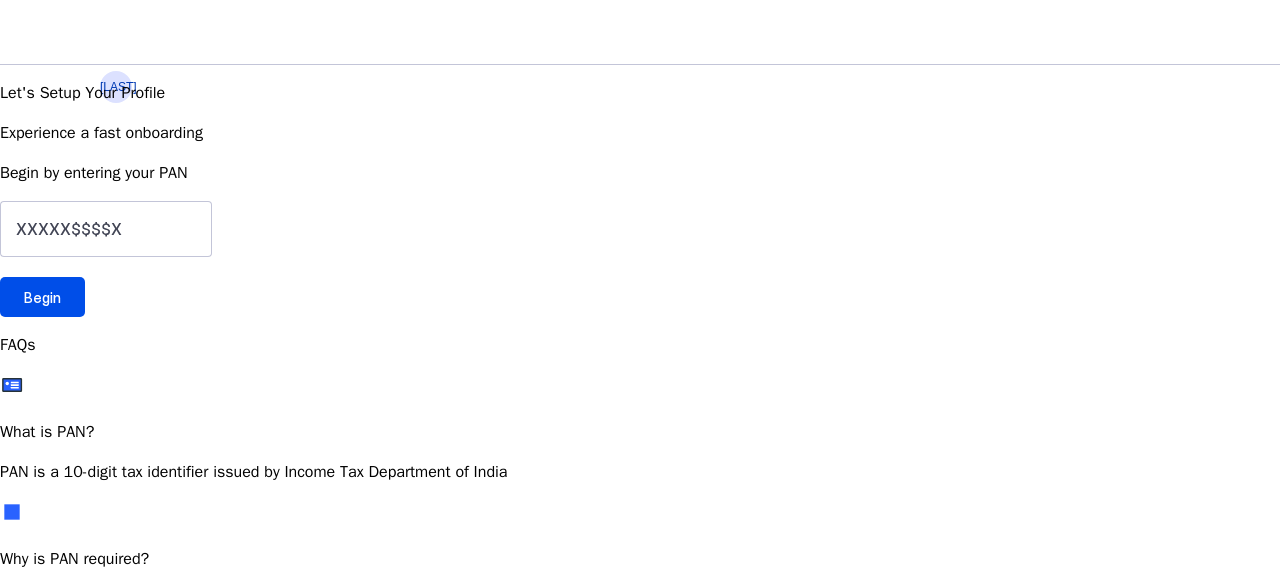 scroll, scrollTop: 11, scrollLeft: 0, axis: vertical 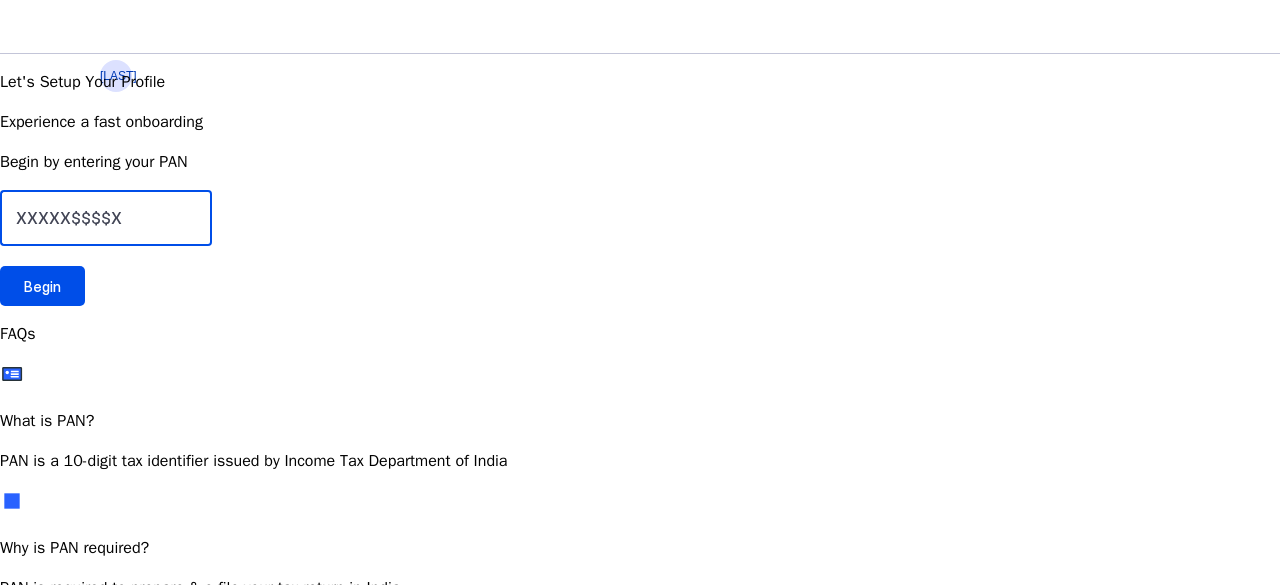 click at bounding box center (106, 218) 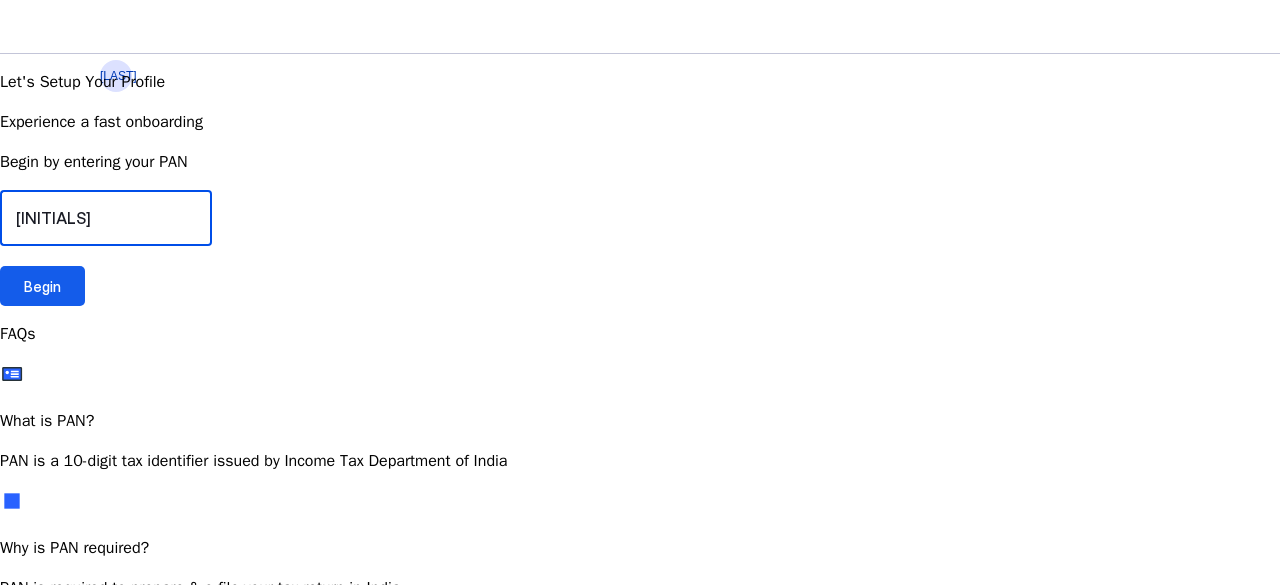 type on "[INITIALS]" 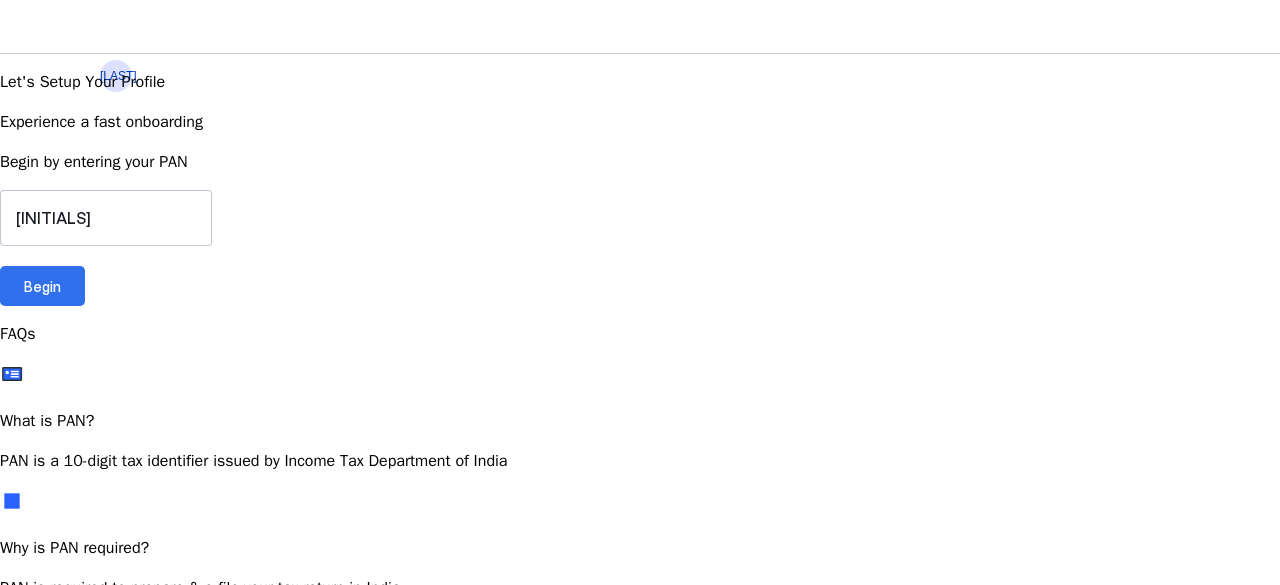 click on "Begin" at bounding box center [42, 286] 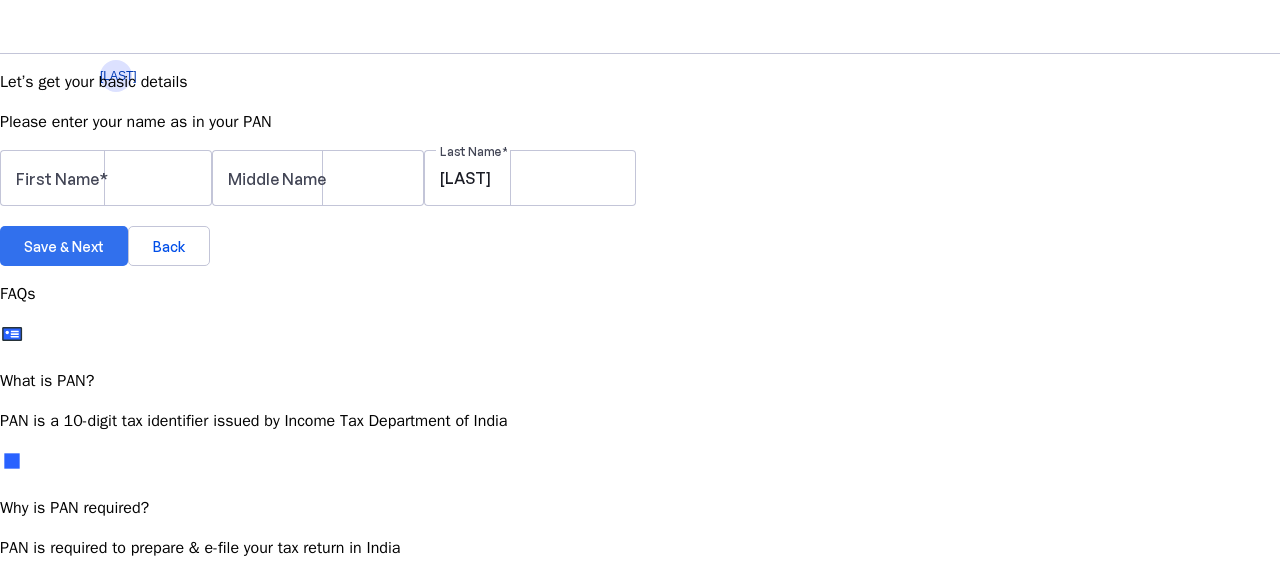 click on "Save & Next" at bounding box center (64, 246) 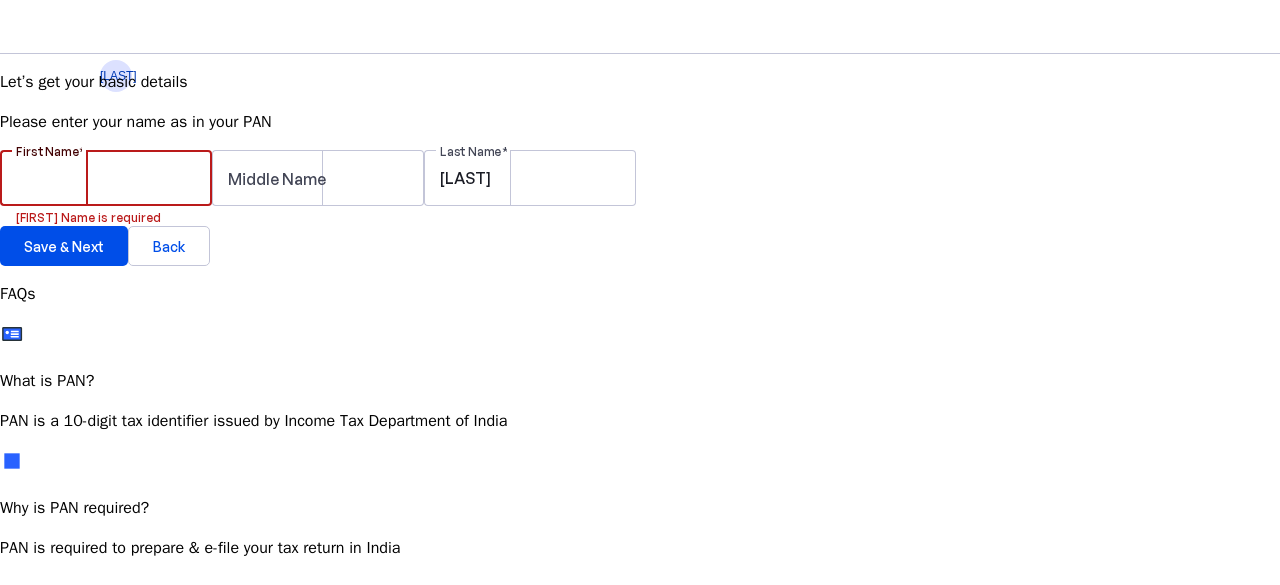 click on "First Name" at bounding box center [106, 178] 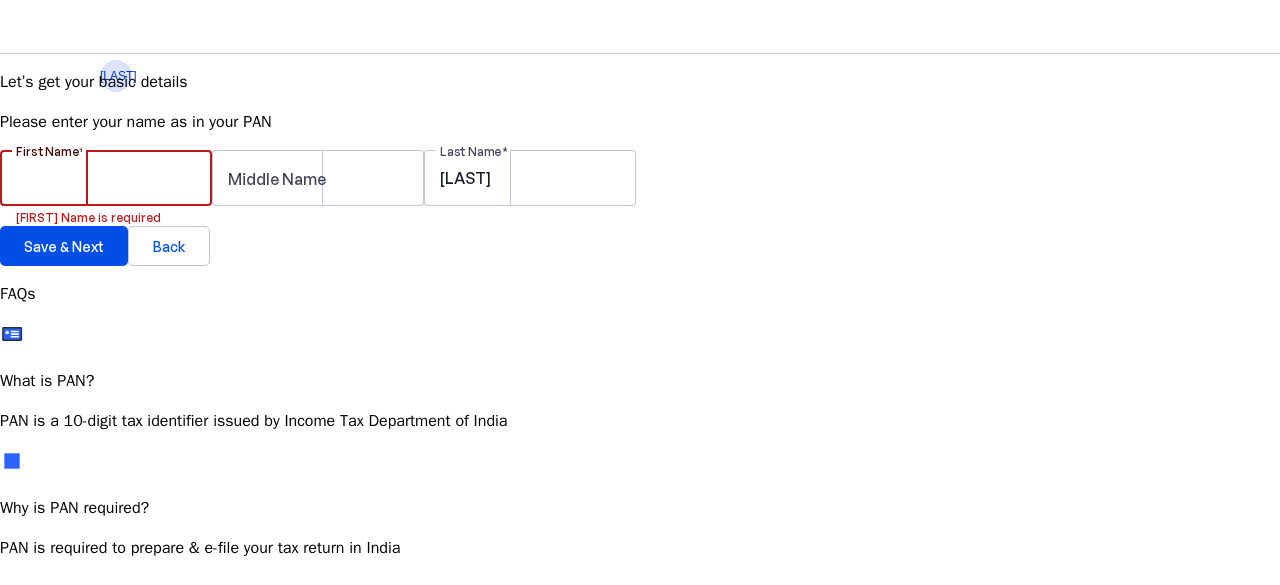 type on "[LAST]" 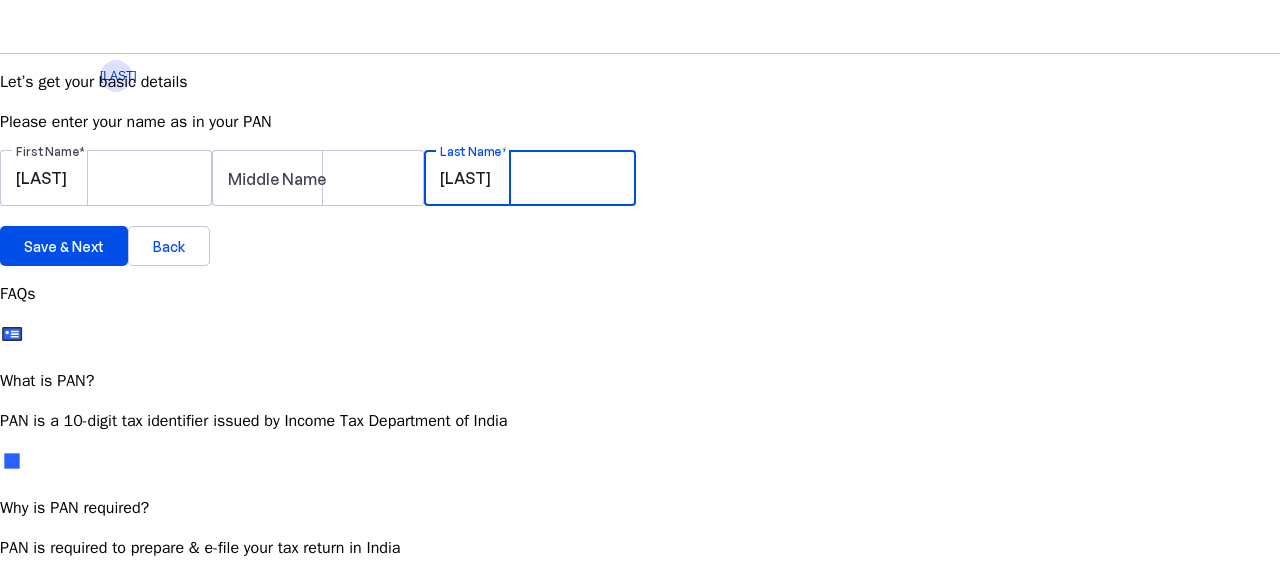 click on "[LAST]" at bounding box center (530, 178) 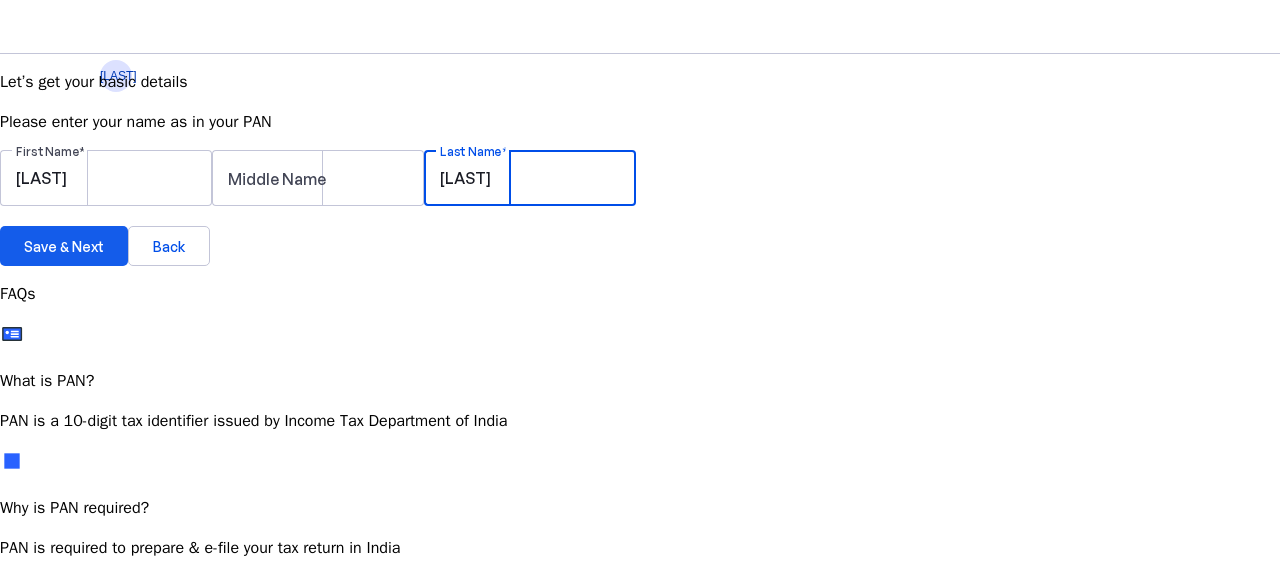 type on "[LAST]" 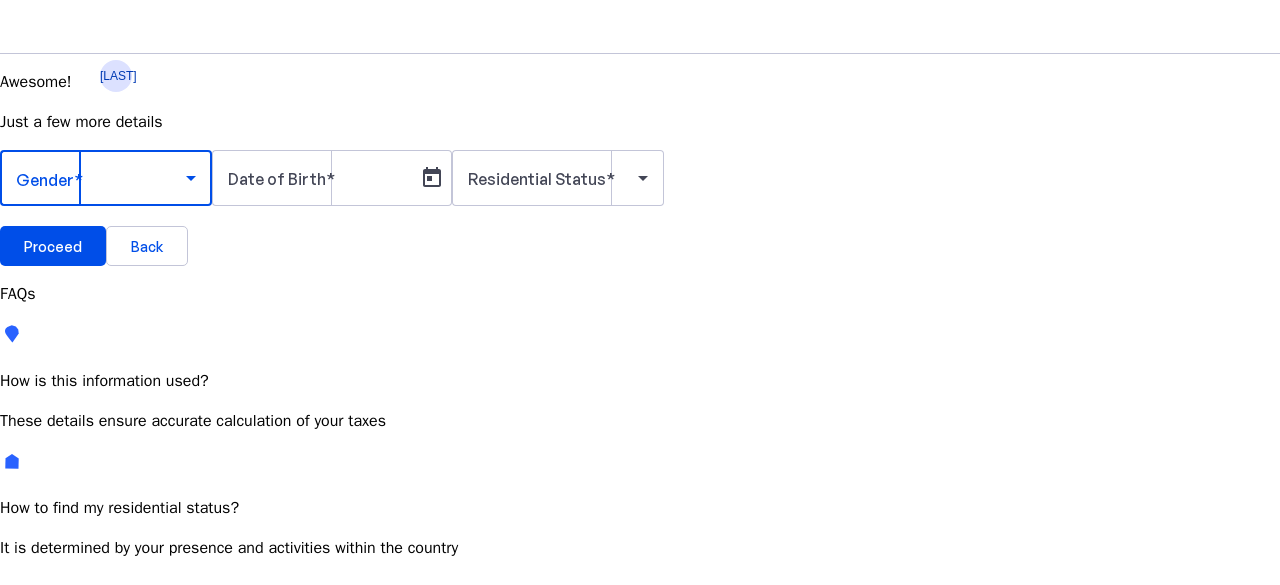 click at bounding box center [191, 178] 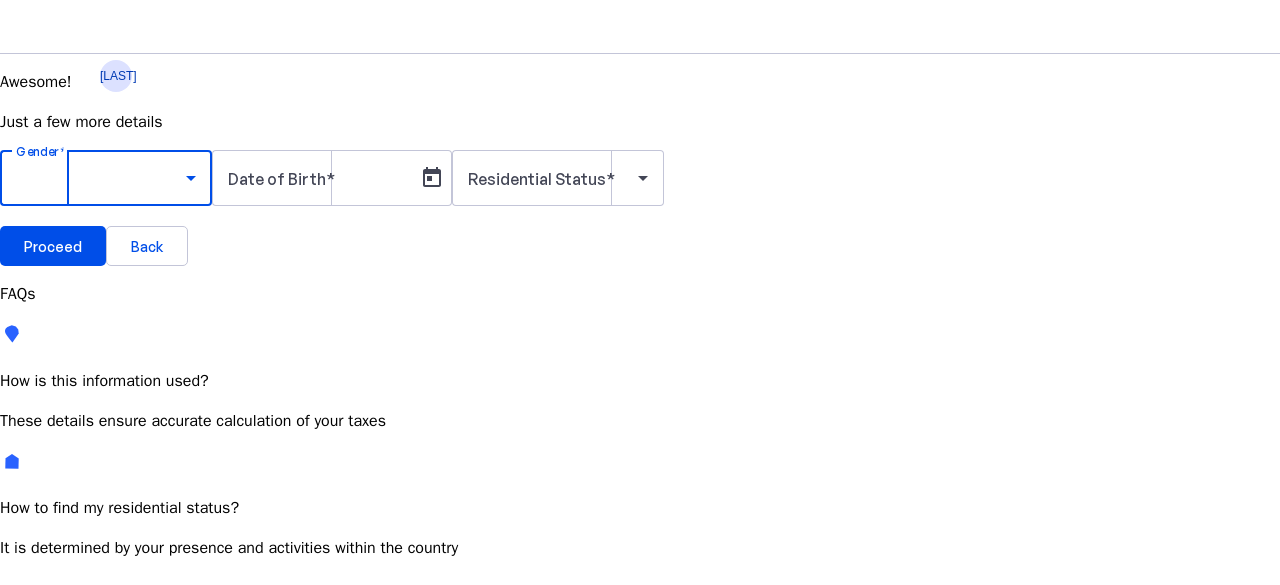 click on "Male" at bounding box center (154, 735) 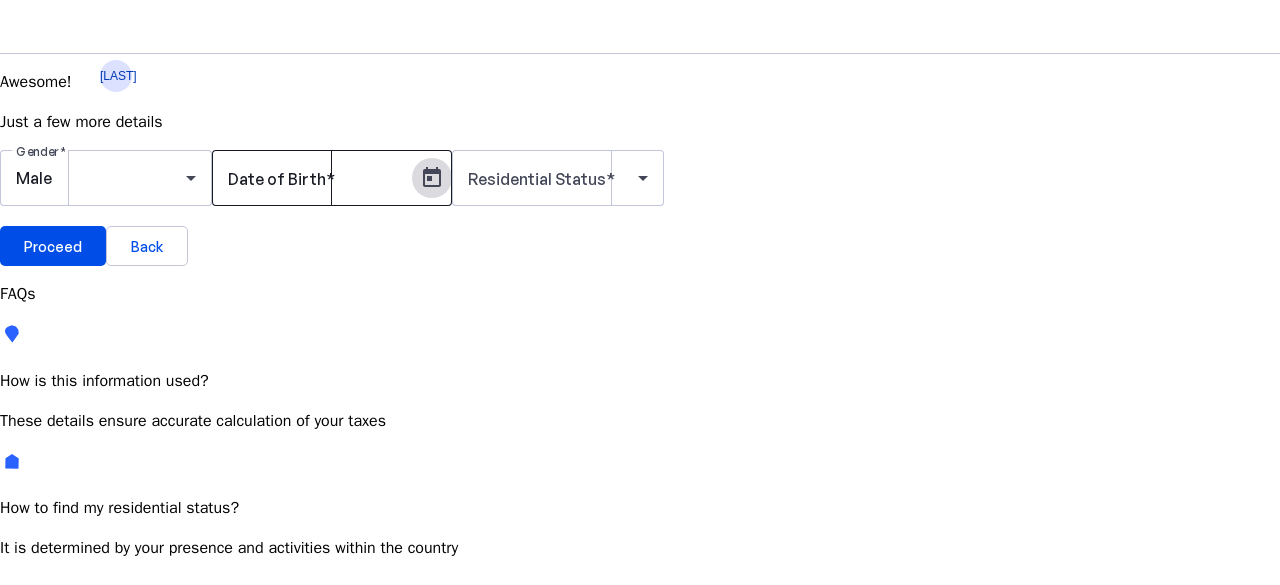 click at bounding box center (432, 178) 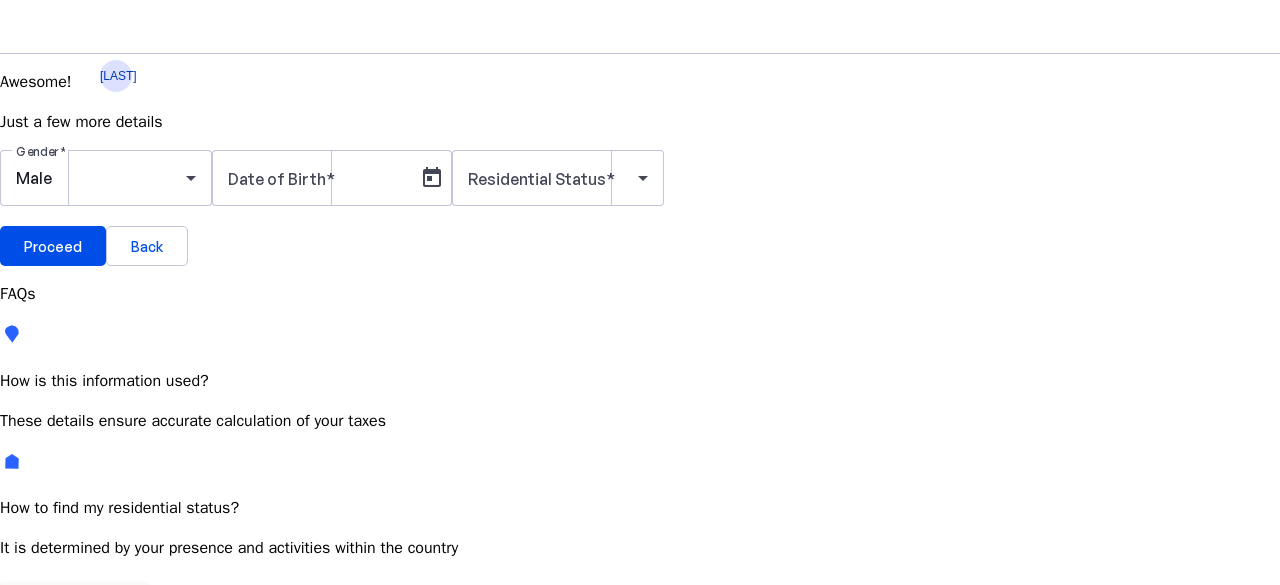 click on "[MONTH] [YEAR]" at bounding box center (147, 744) 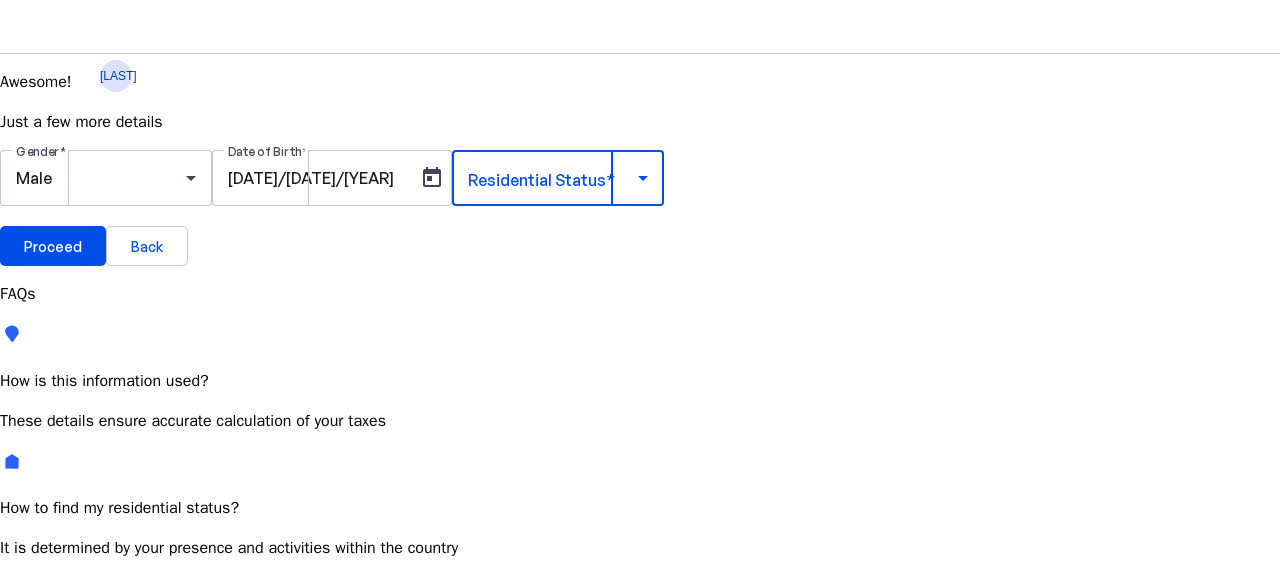 click at bounding box center [553, 178] 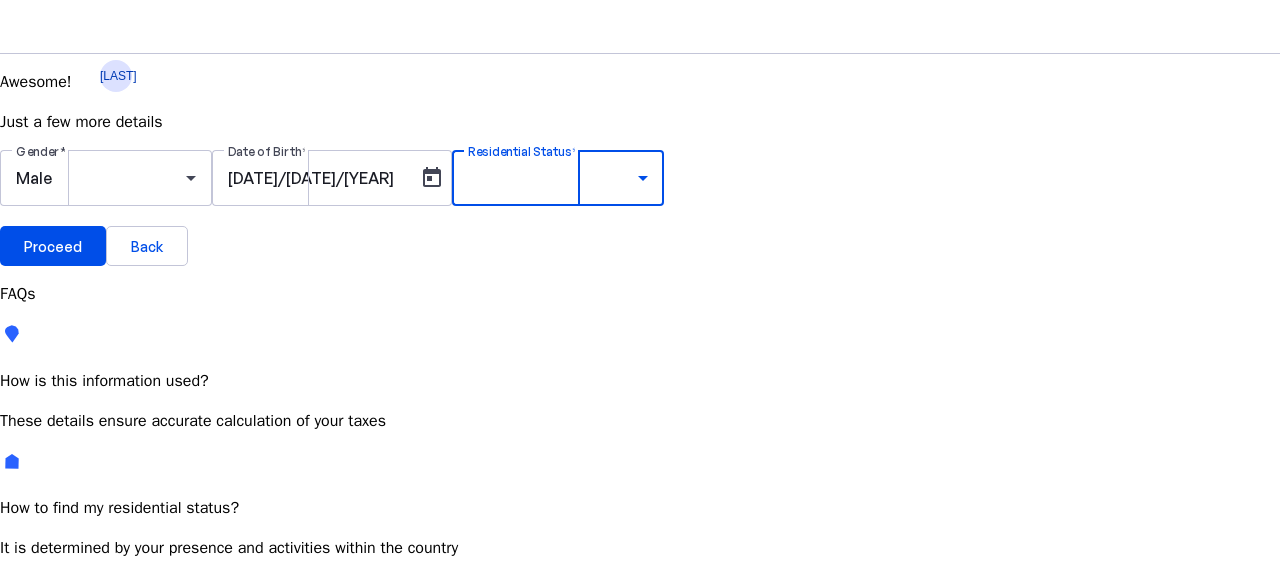 click at bounding box center (640, 703) 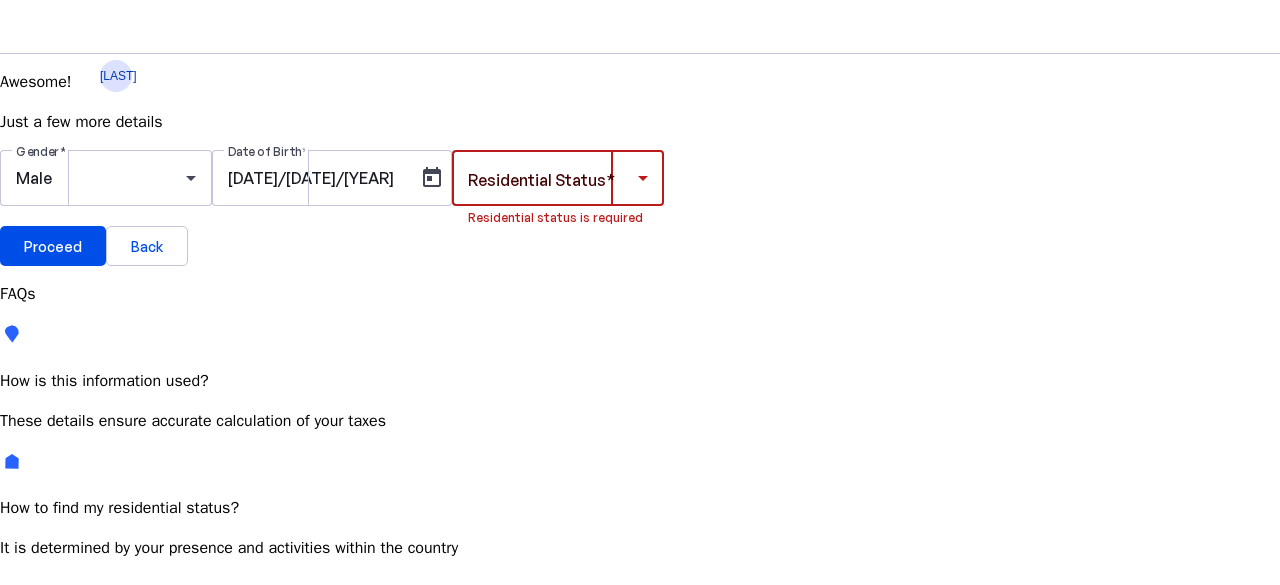 click at bounding box center [643, 178] 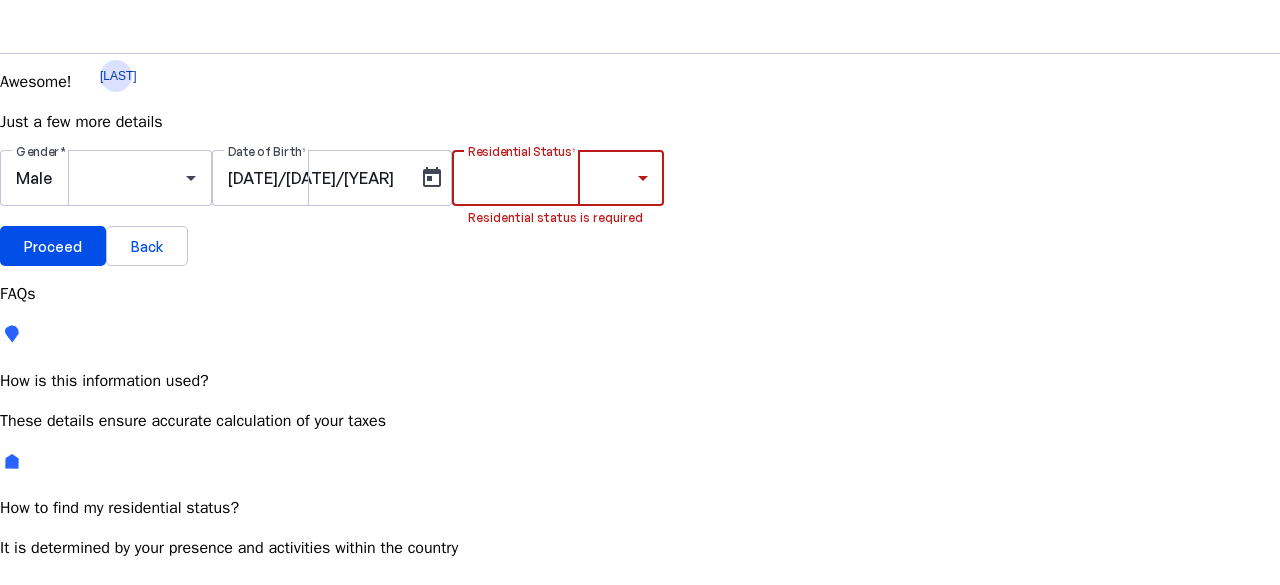 click on "Most Common" at bounding box center [72, 773] 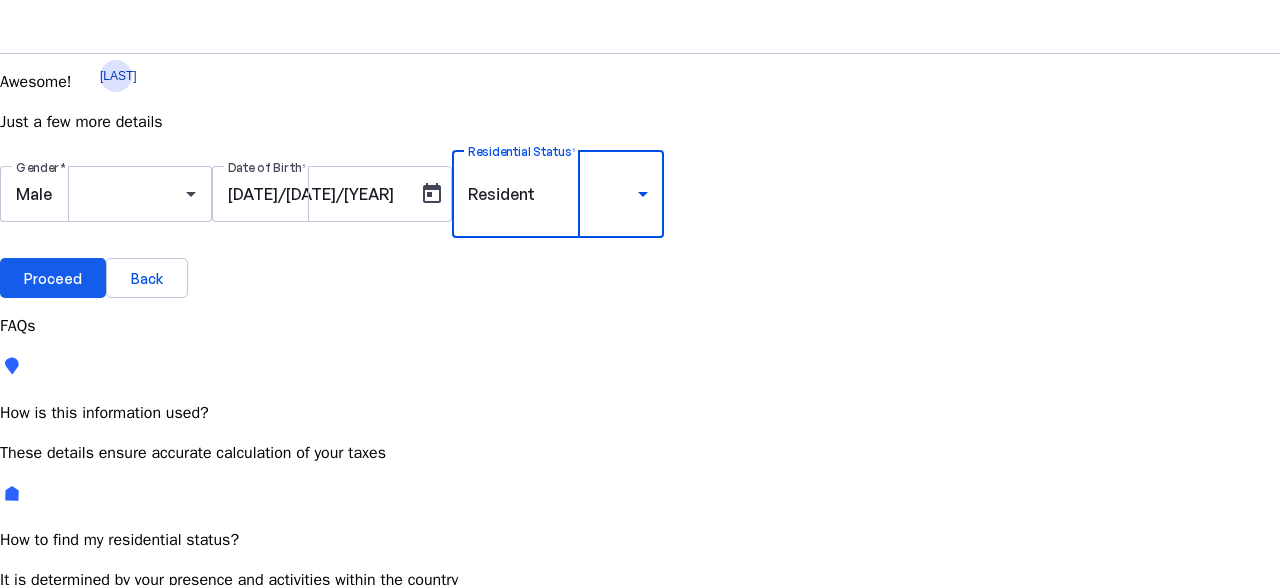 click on "Proceed" at bounding box center [53, 278] 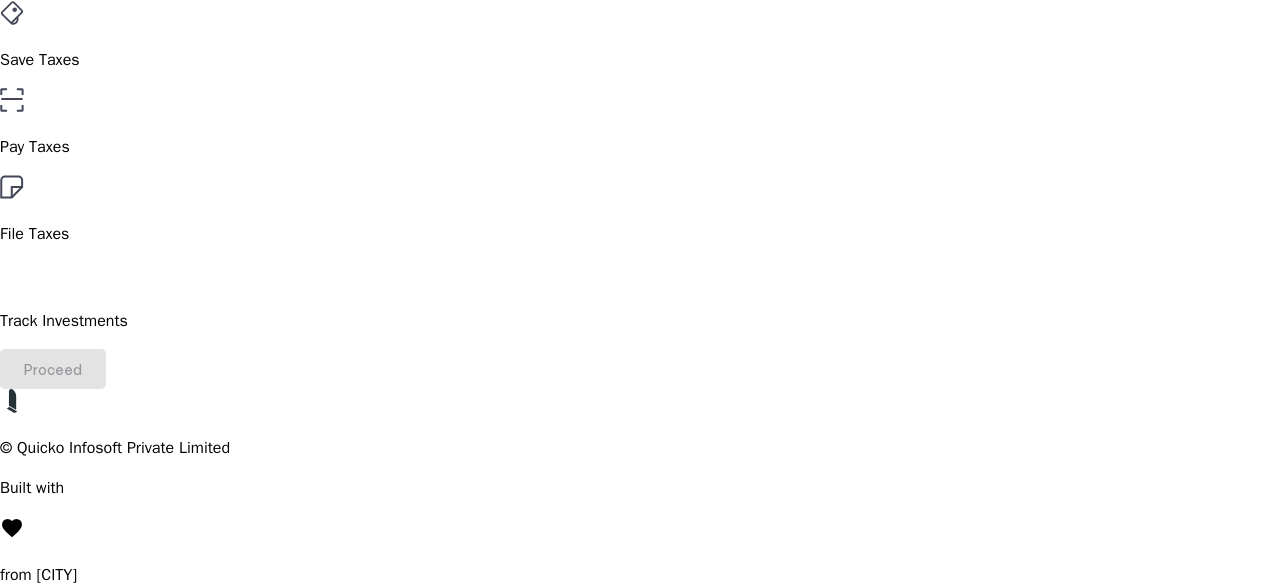 scroll, scrollTop: 120, scrollLeft: 0, axis: vertical 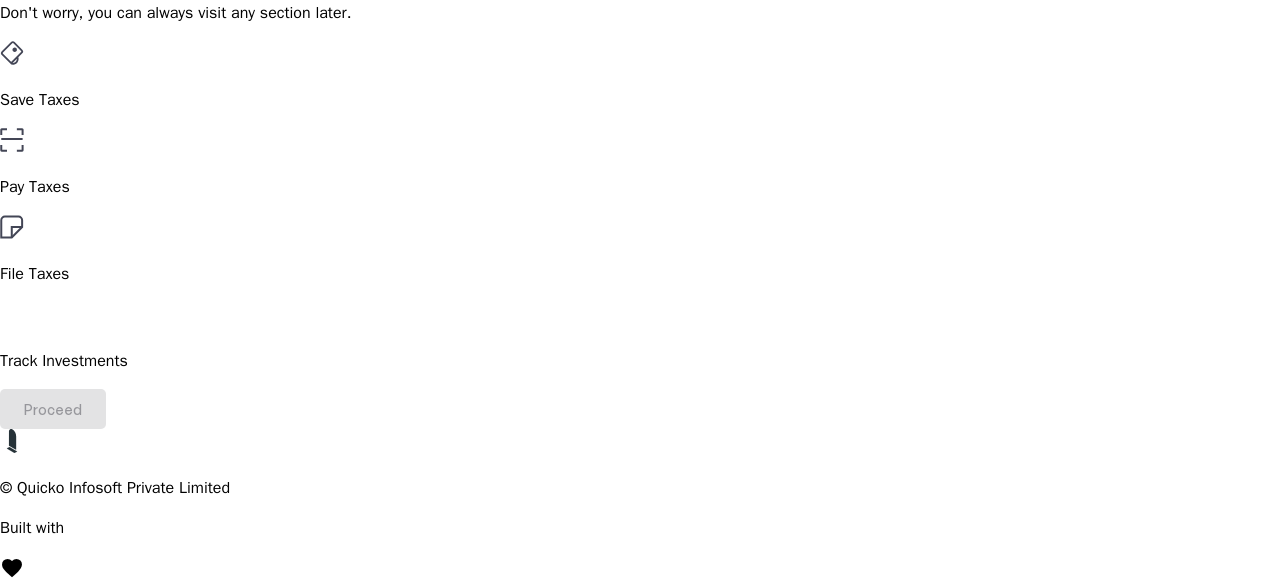 click on "Save Taxes" at bounding box center (640, 100) 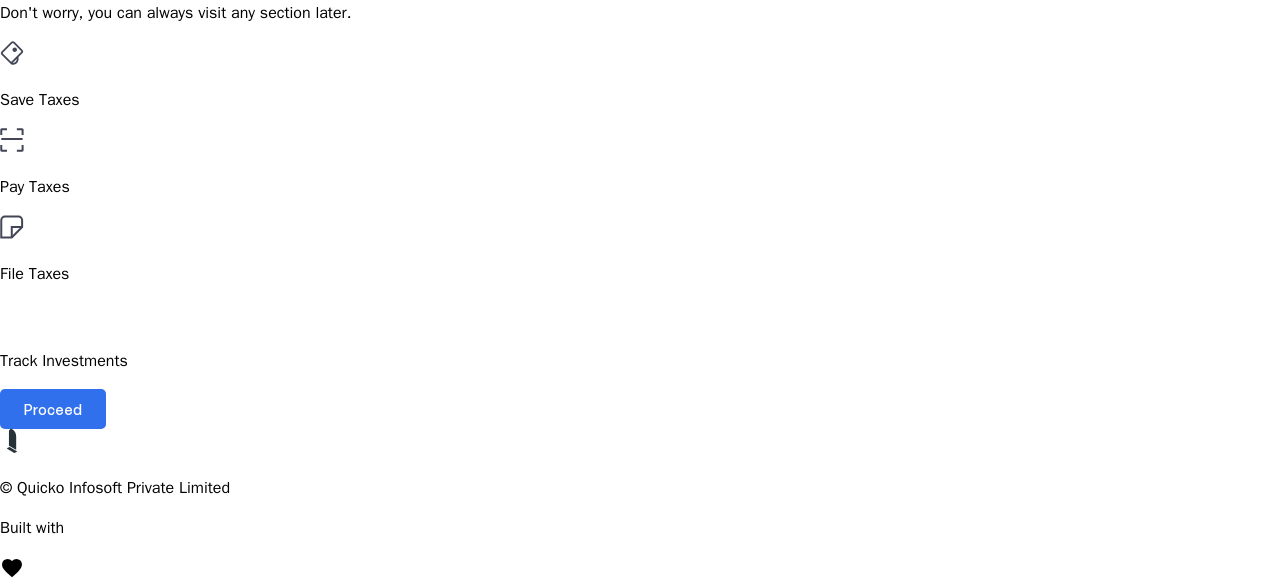 click on "Proceed" at bounding box center [53, 409] 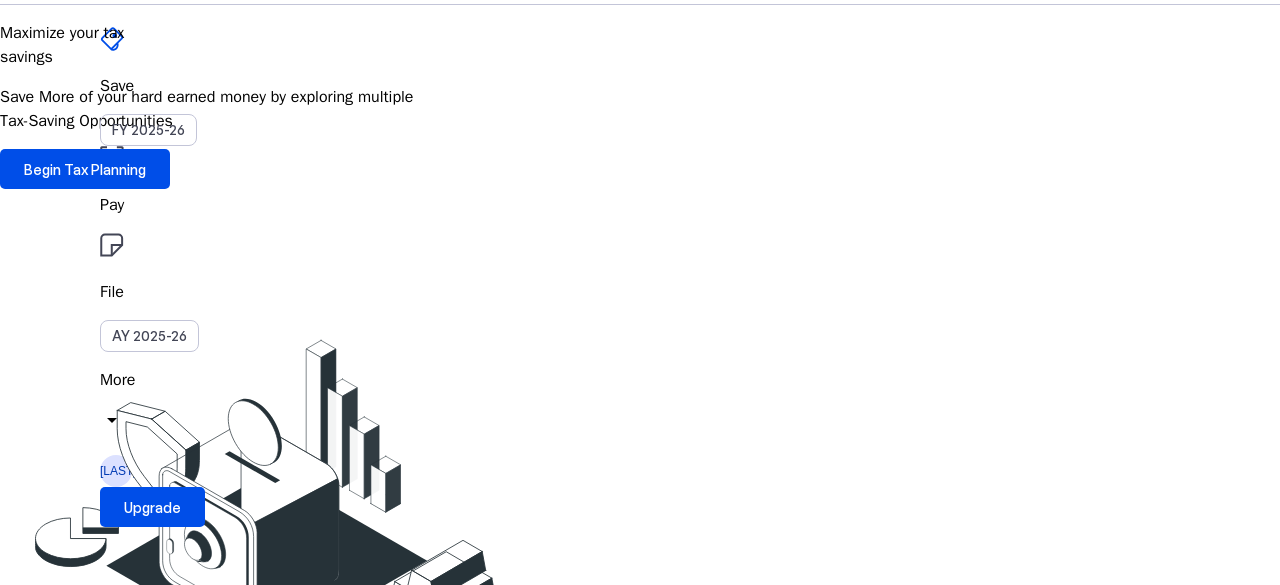 scroll, scrollTop: 0, scrollLeft: 0, axis: both 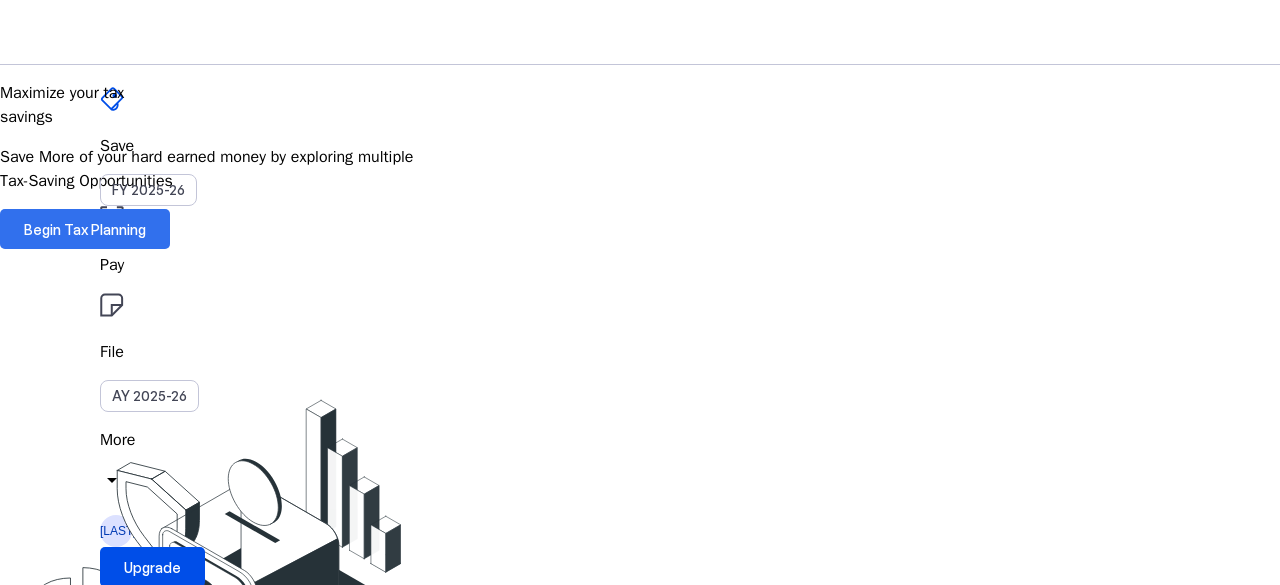 click at bounding box center [85, 229] 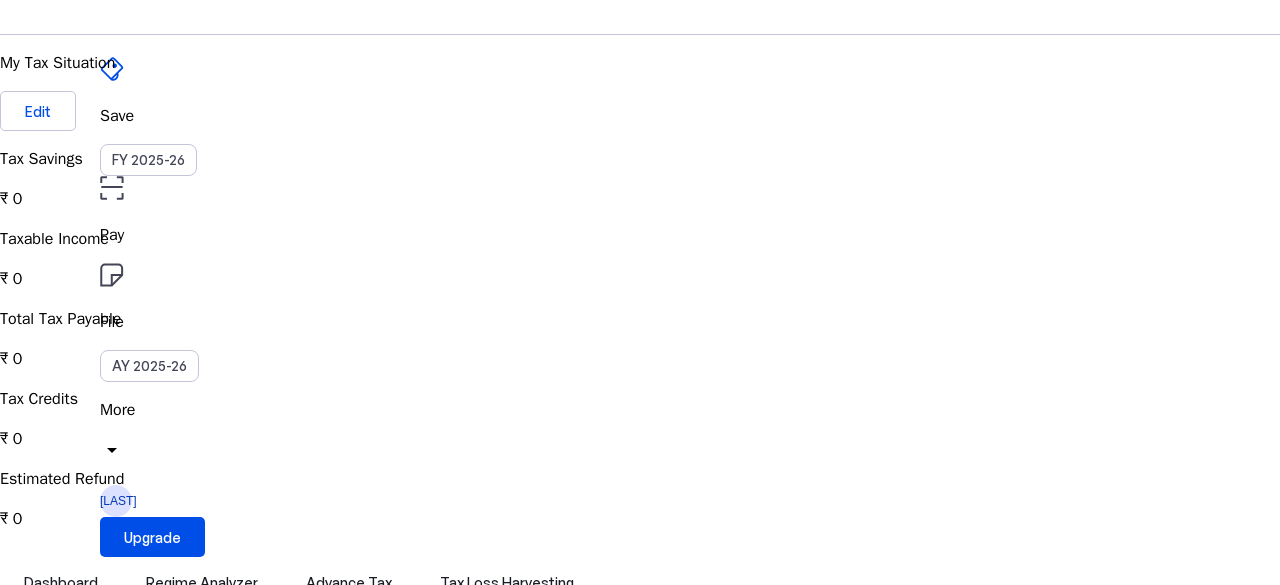 scroll, scrollTop: 0, scrollLeft: 0, axis: both 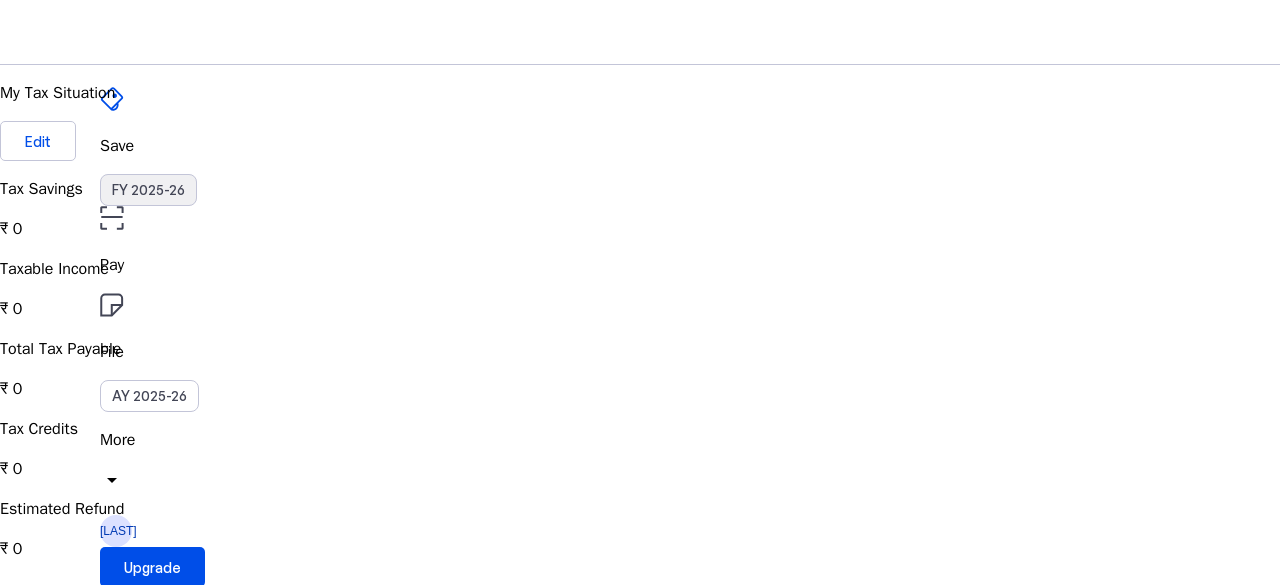 click on "FY 2025-26" at bounding box center (148, 190) 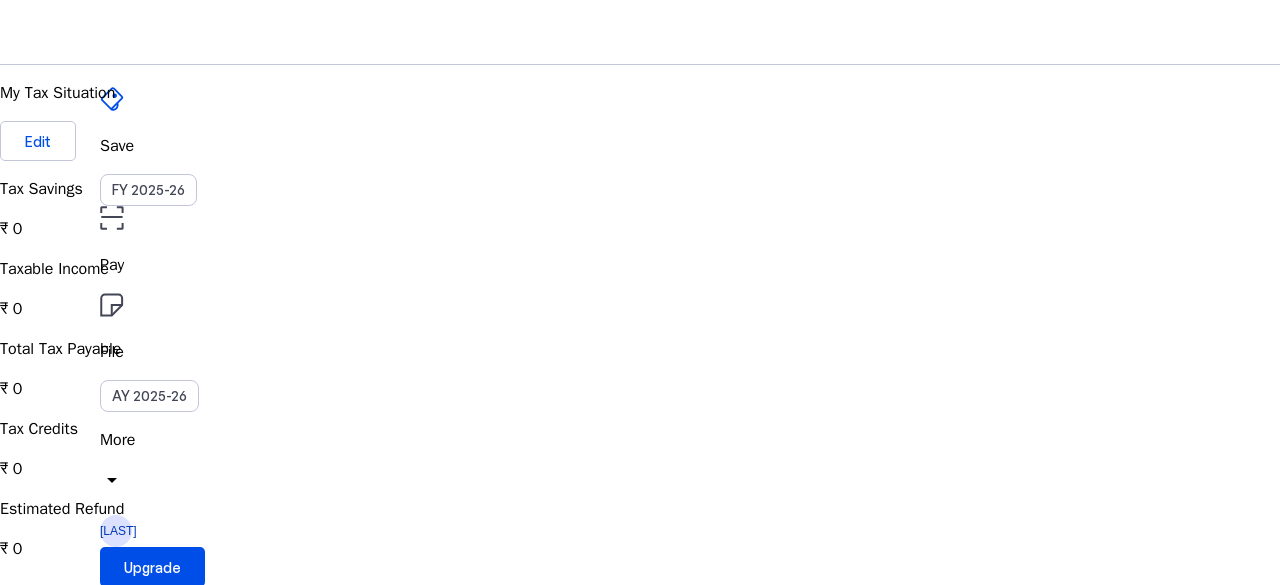 click on "arrow_drop_down" at bounding box center [112, 480] 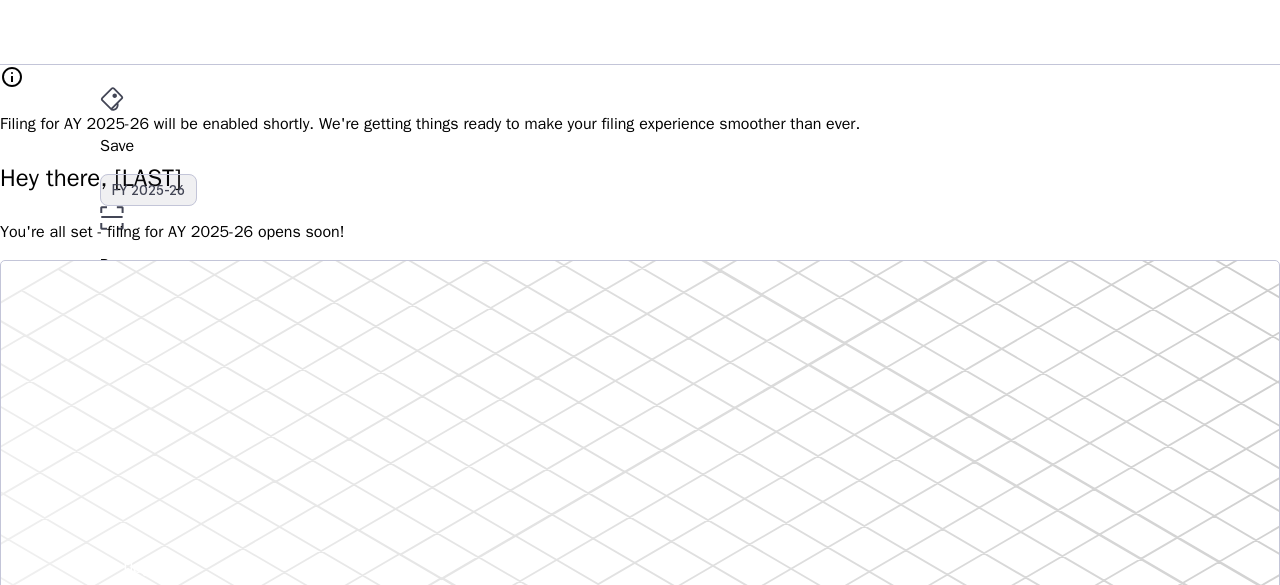 click on "FY 2025-26" at bounding box center (148, 190) 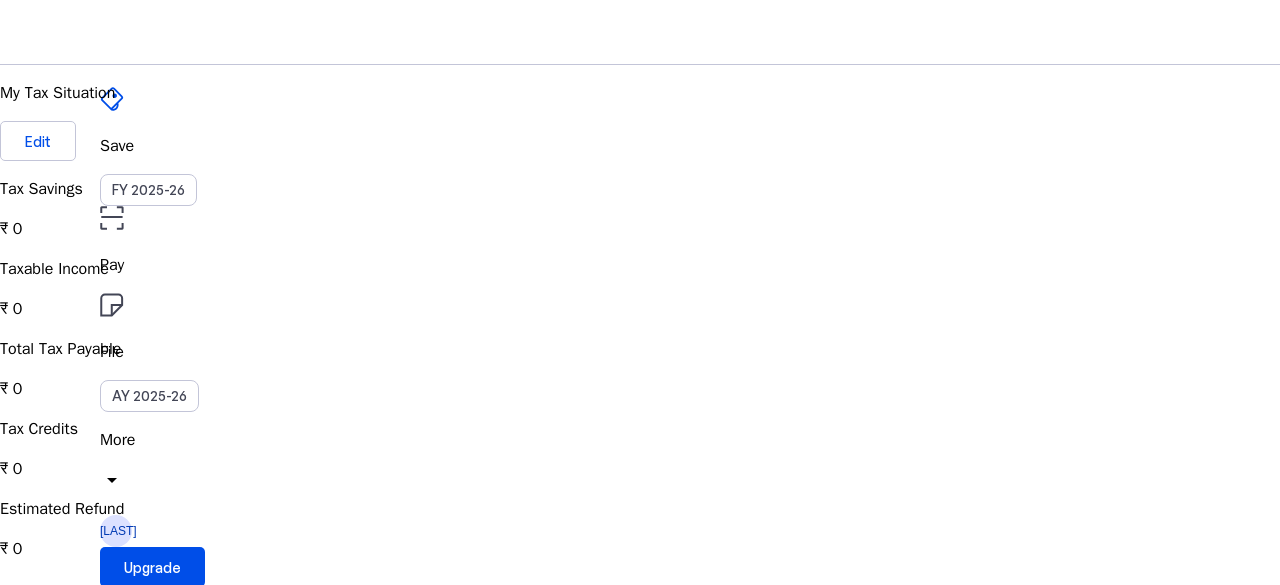 click on "FY 2025-26" at bounding box center (148, 190) 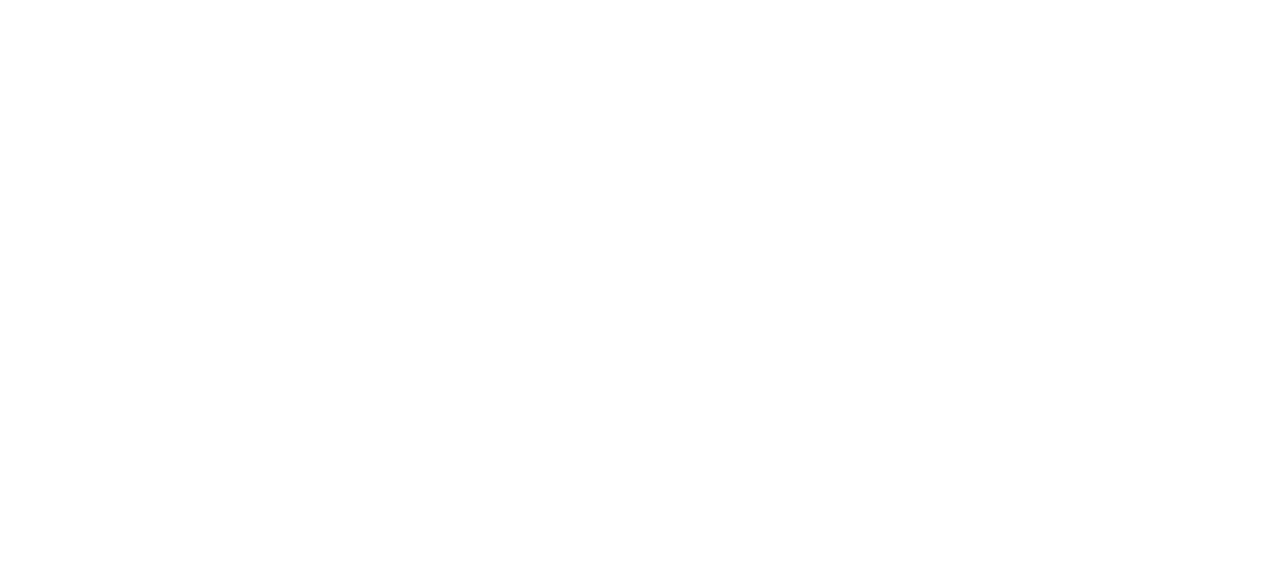 scroll, scrollTop: 0, scrollLeft: 0, axis: both 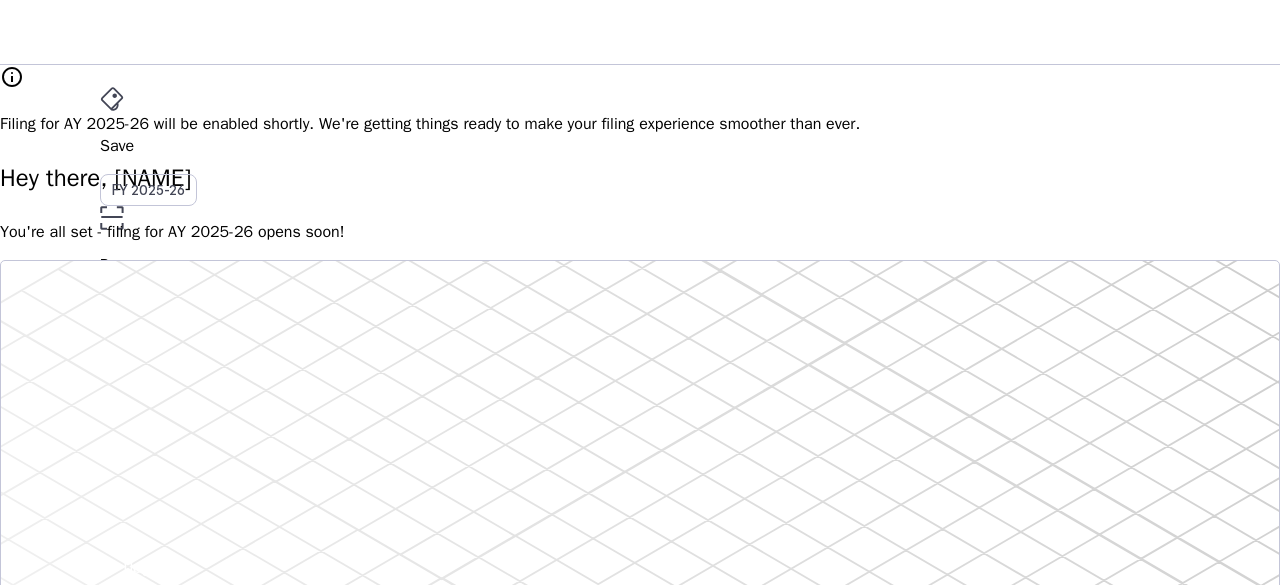 click on "Do your own taxes   Autofill, Review & e-file in just a few minutes   Start Here  info Filing for AY 2025-26 will be available soon." at bounding box center (640, 507) 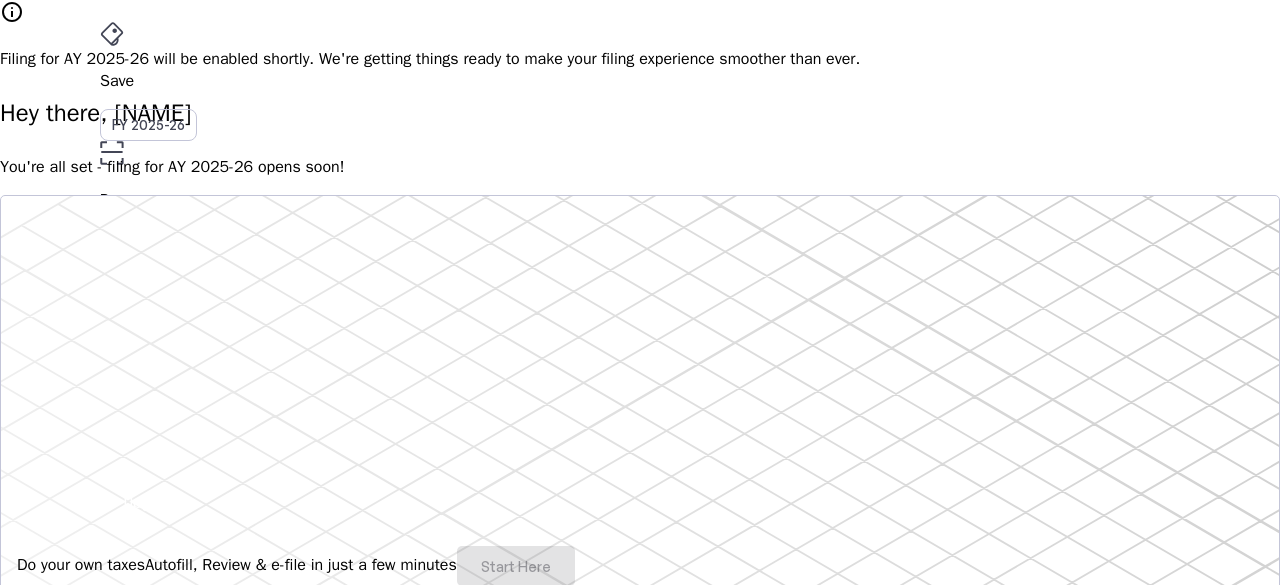 scroll, scrollTop: 0, scrollLeft: 0, axis: both 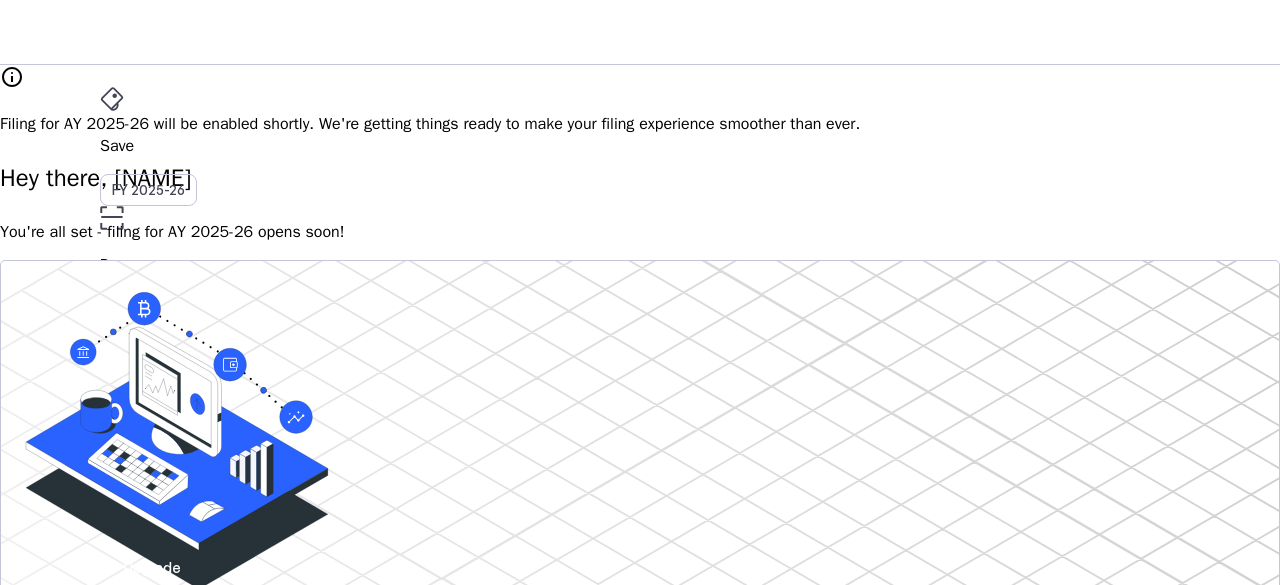 click on "Hey there, [LAST]" at bounding box center [640, 178] 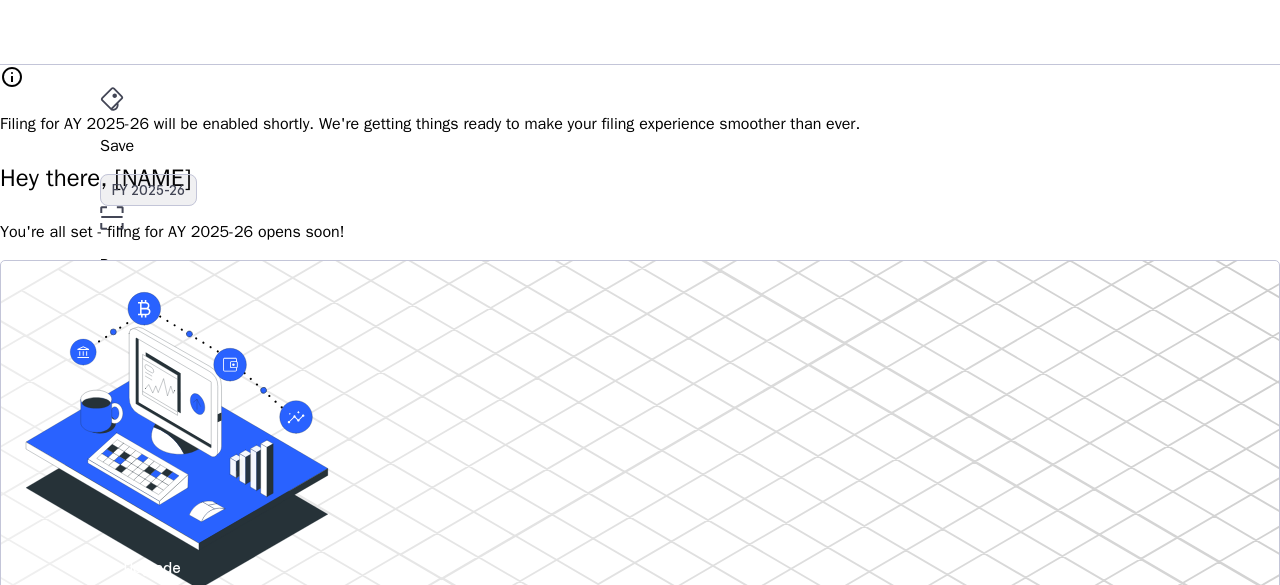 click on "FY 2025-26" at bounding box center (148, 190) 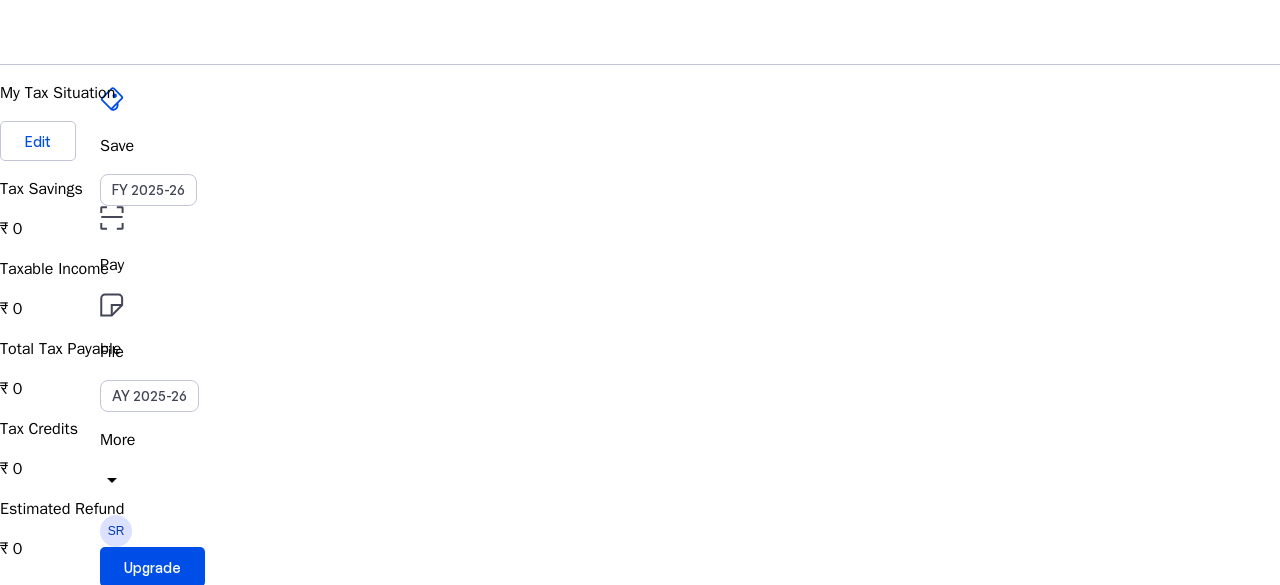 click on "File" at bounding box center (640, 265) 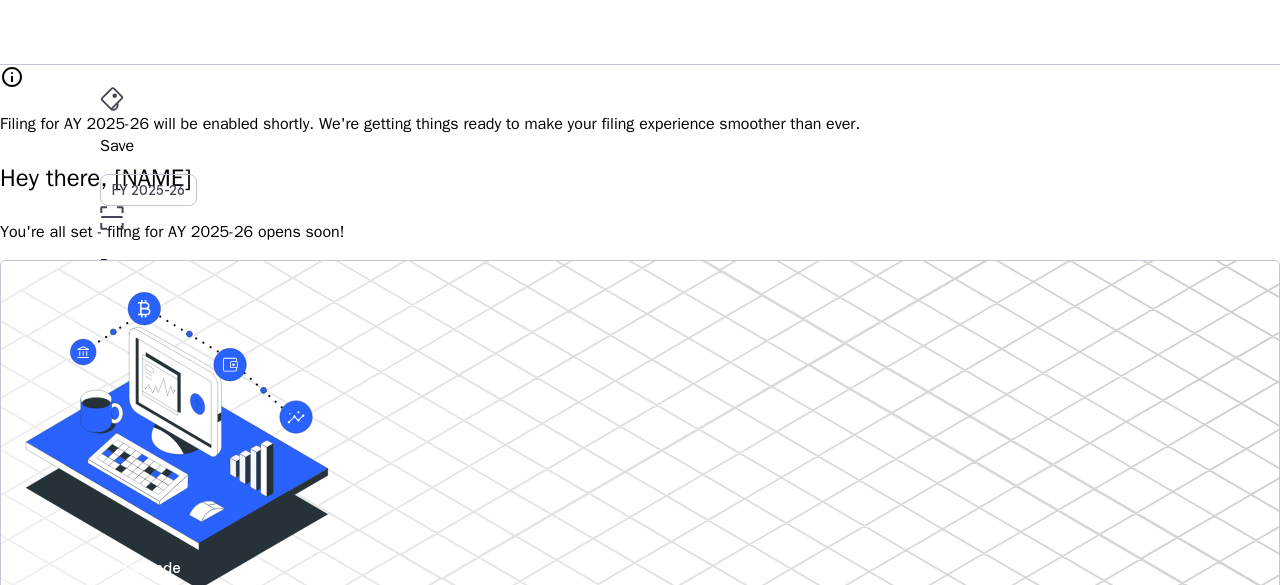 type 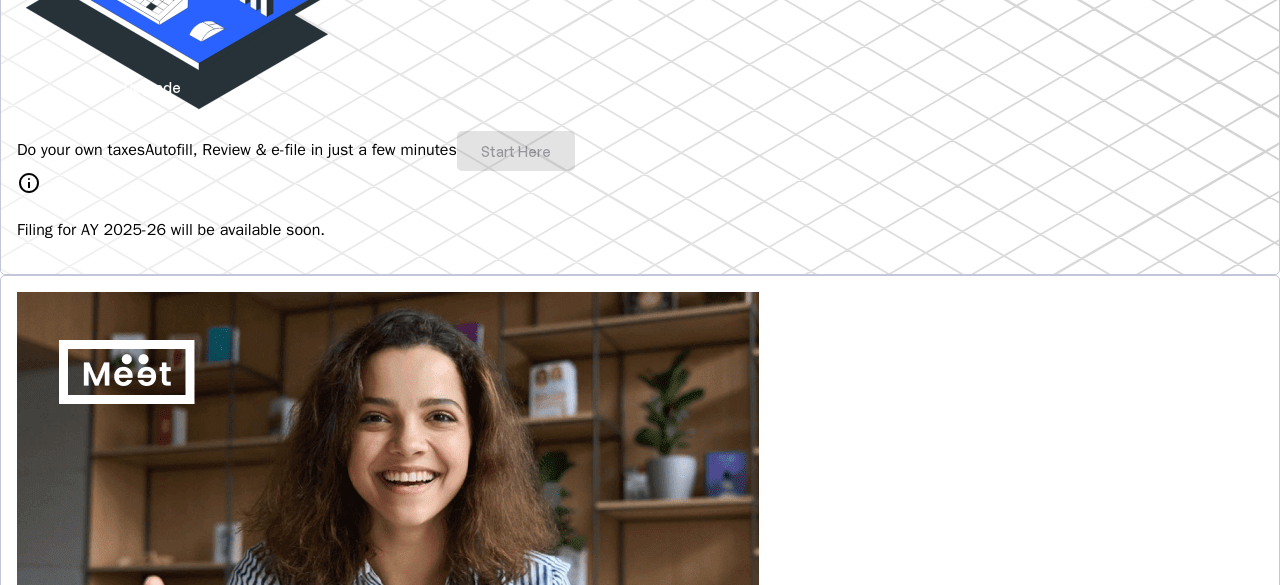 scroll, scrollTop: 440, scrollLeft: 0, axis: vertical 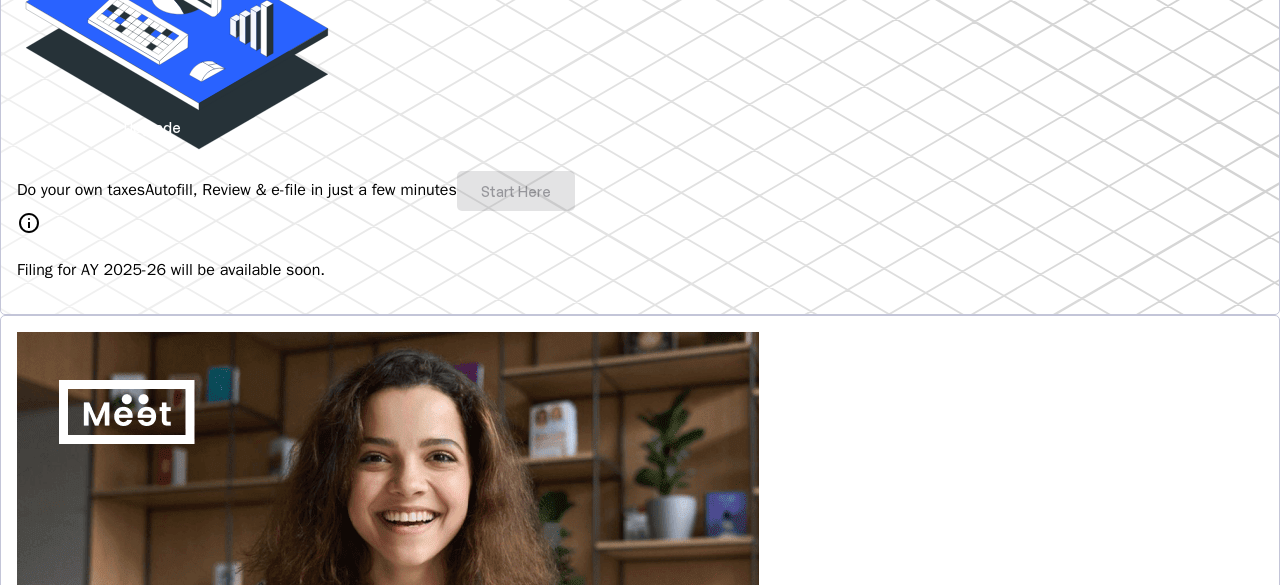 click on "Filing for AY 2025-26 will be available soon." at bounding box center (640, 270) 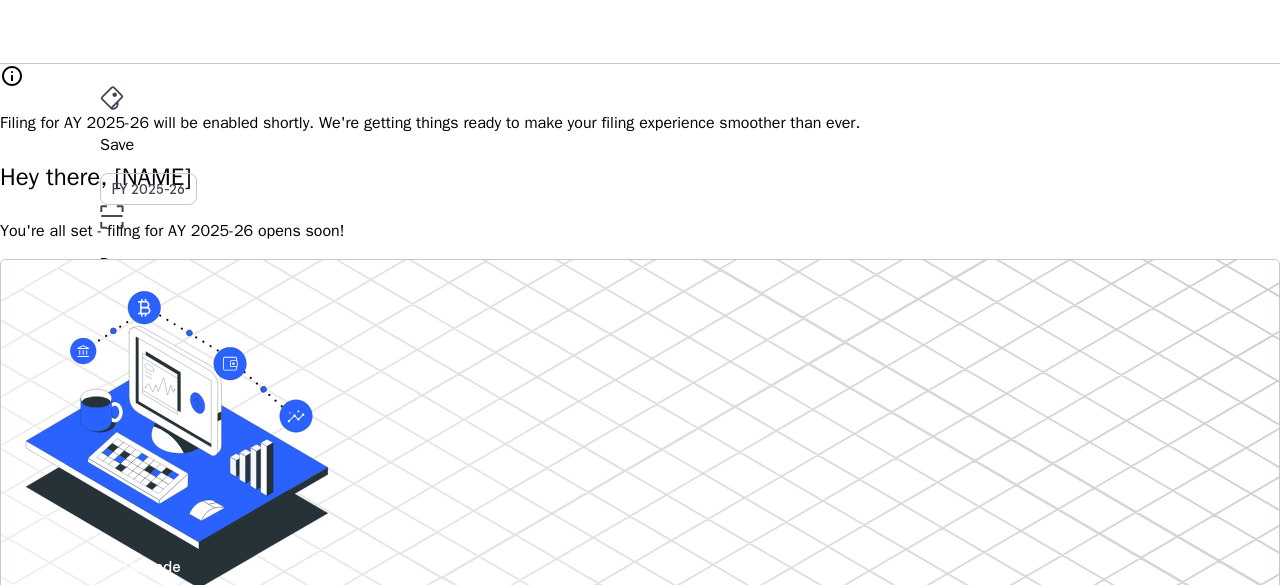 scroll, scrollTop: 0, scrollLeft: 0, axis: both 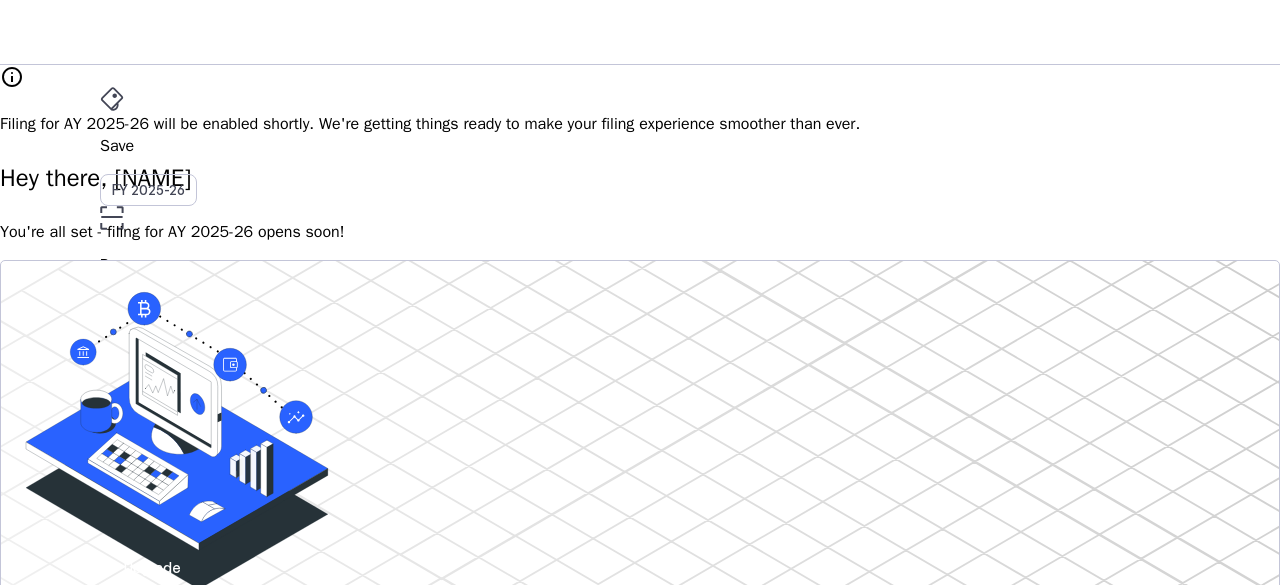 click on "More" at bounding box center (640, 440) 